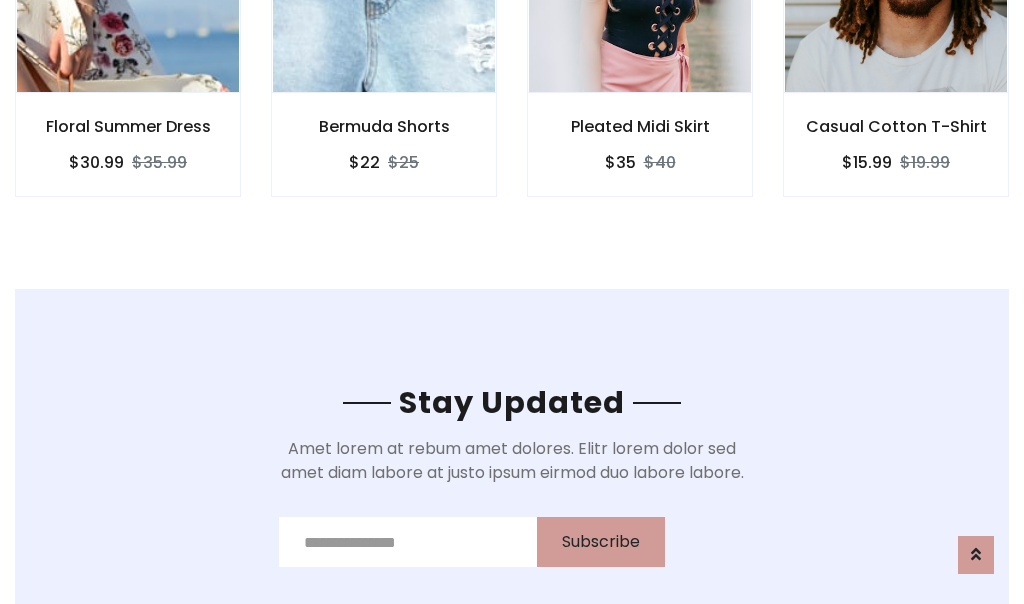 scroll, scrollTop: 3012, scrollLeft: 0, axis: vertical 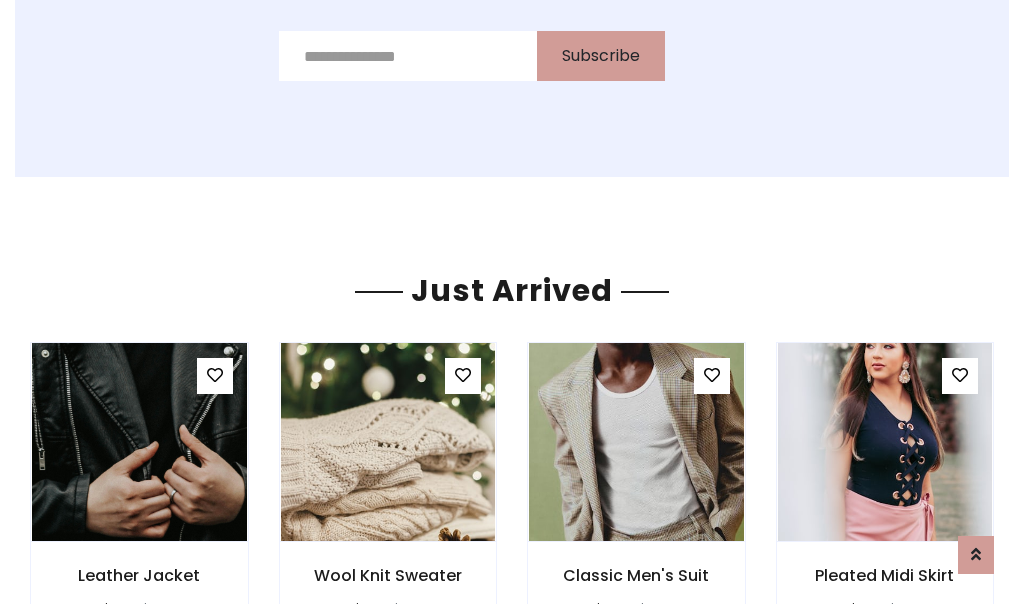 click on "Pleated Midi Skirt
$35
$40" at bounding box center (640, -428) 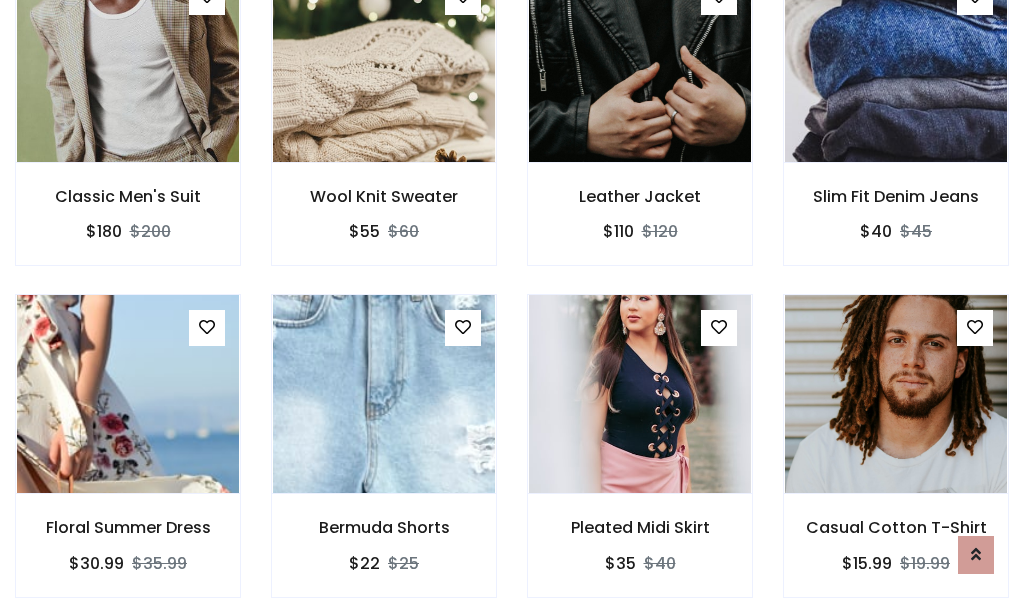 click on "Pleated Midi Skirt
$35
$40" at bounding box center [640, 459] 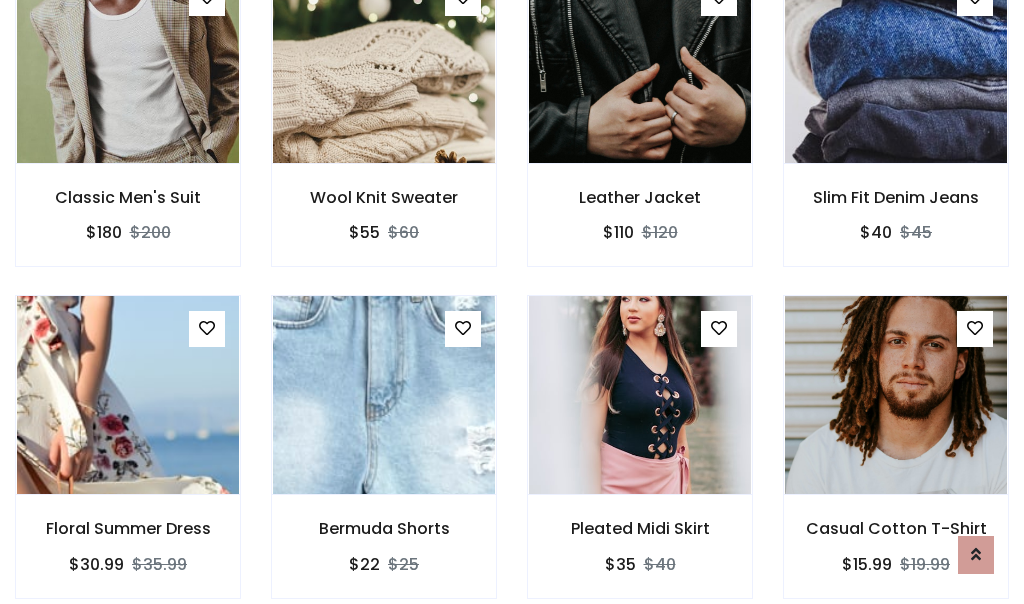 click on "Pleated Midi Skirt
$35
$40" at bounding box center (640, 460) 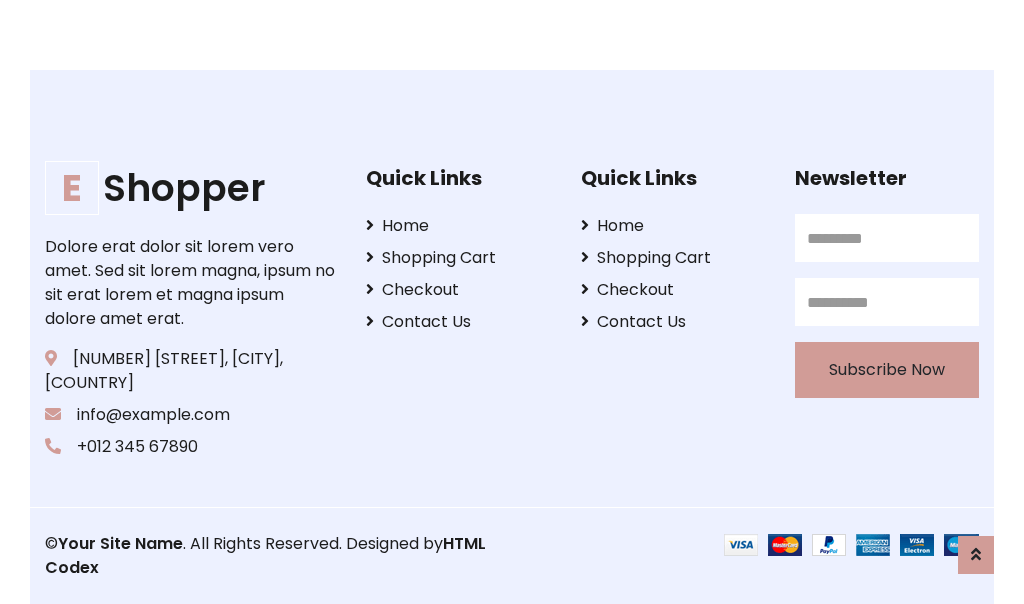 scroll, scrollTop: 3807, scrollLeft: 0, axis: vertical 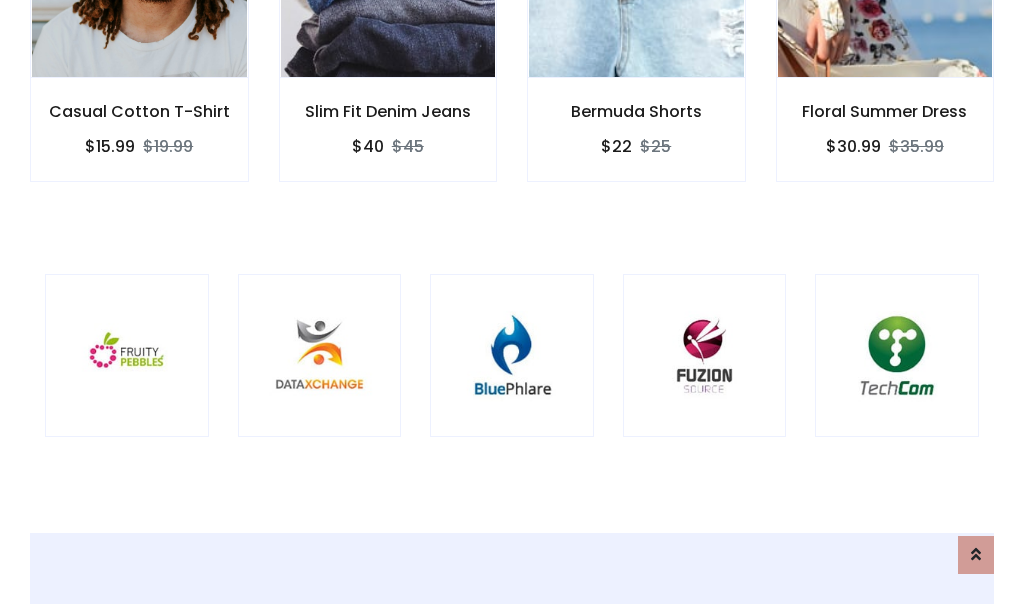 click at bounding box center [512, 356] 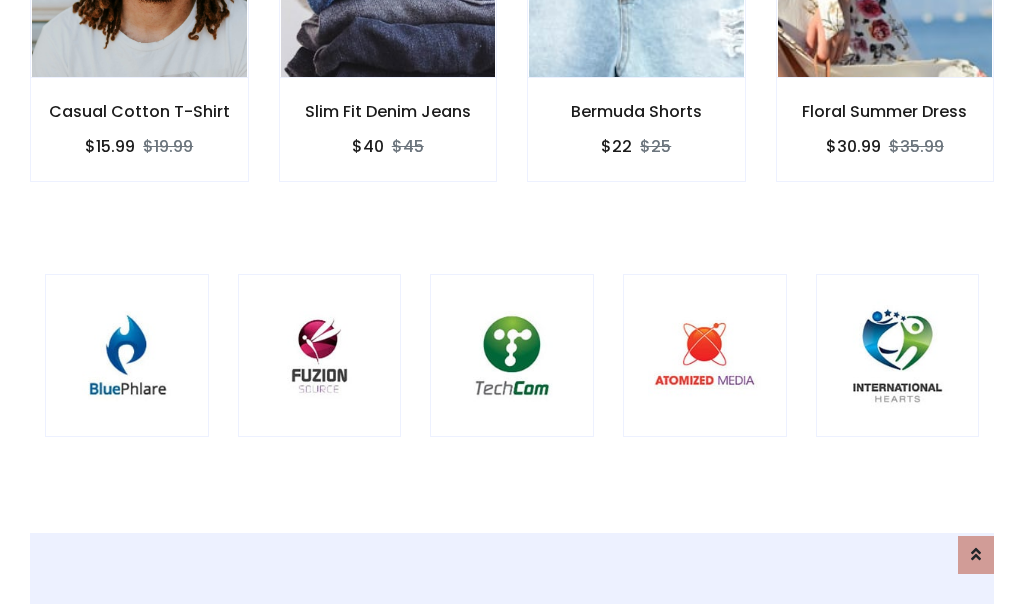 click at bounding box center [512, 356] 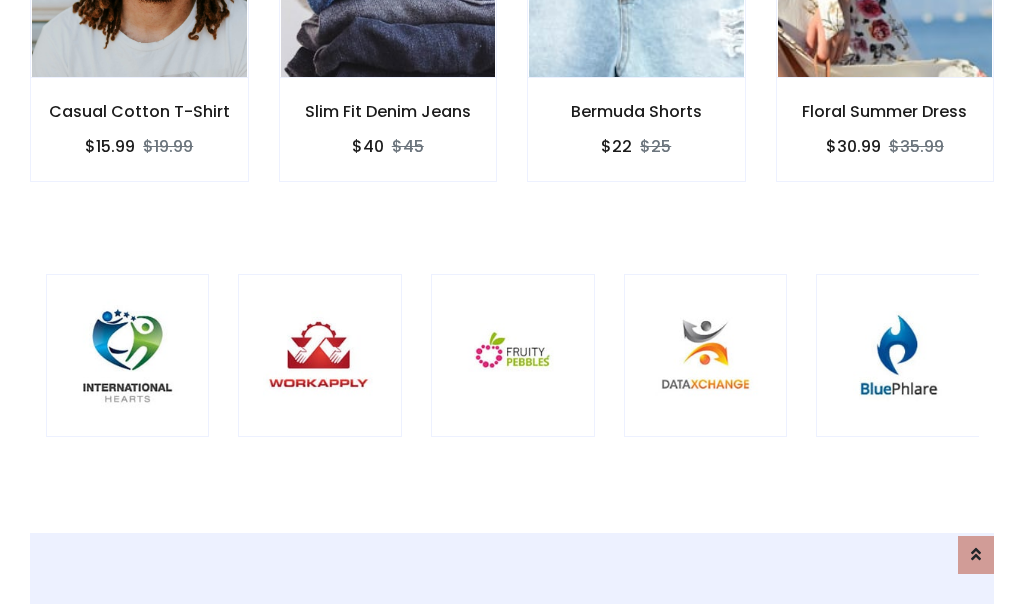 click at bounding box center (513, 356) 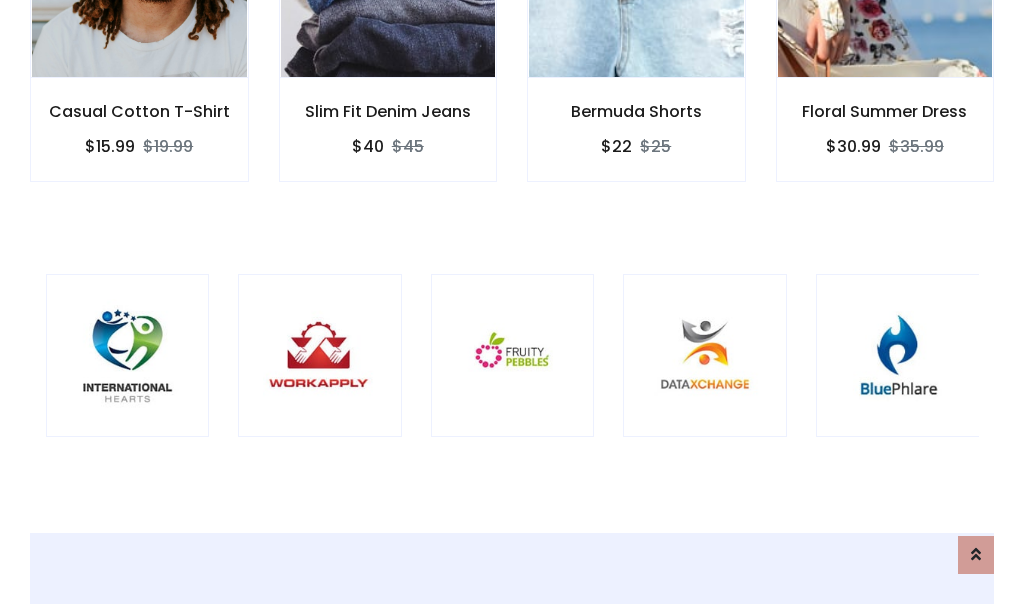 scroll, scrollTop: 0, scrollLeft: 0, axis: both 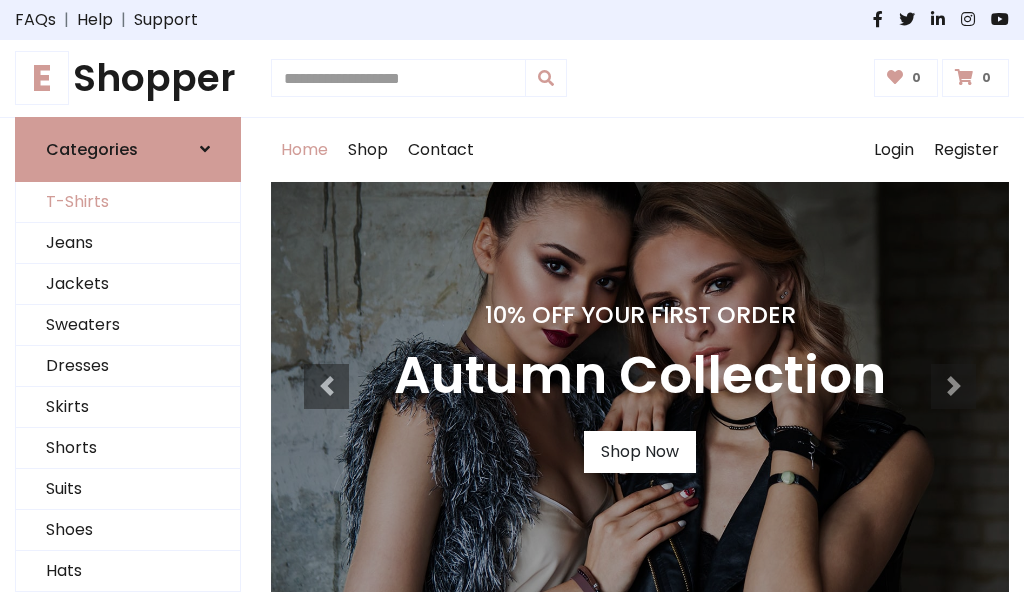click on "T-Shirts" at bounding box center (128, 202) 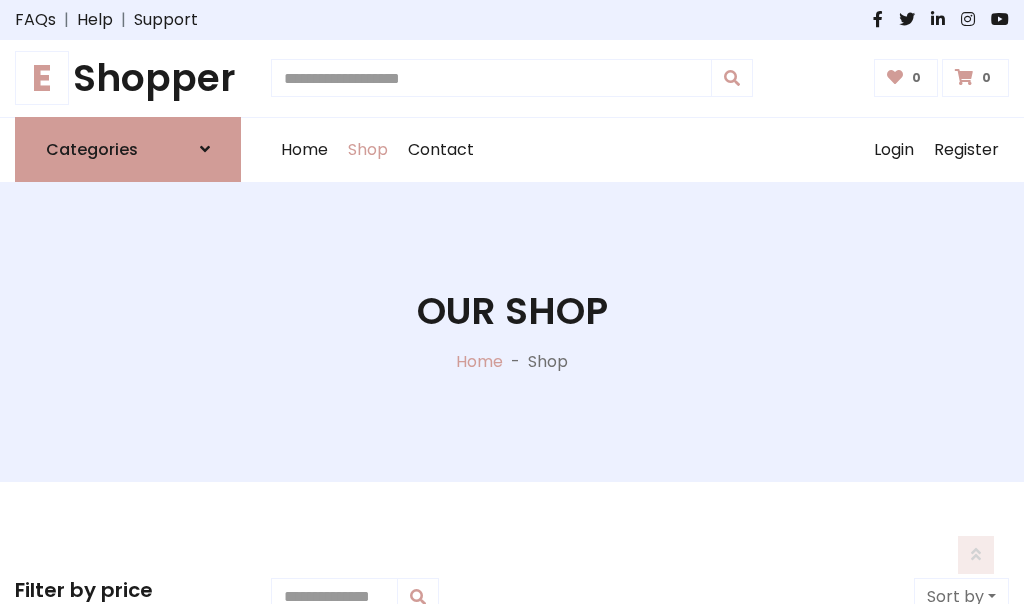 scroll, scrollTop: 802, scrollLeft: 0, axis: vertical 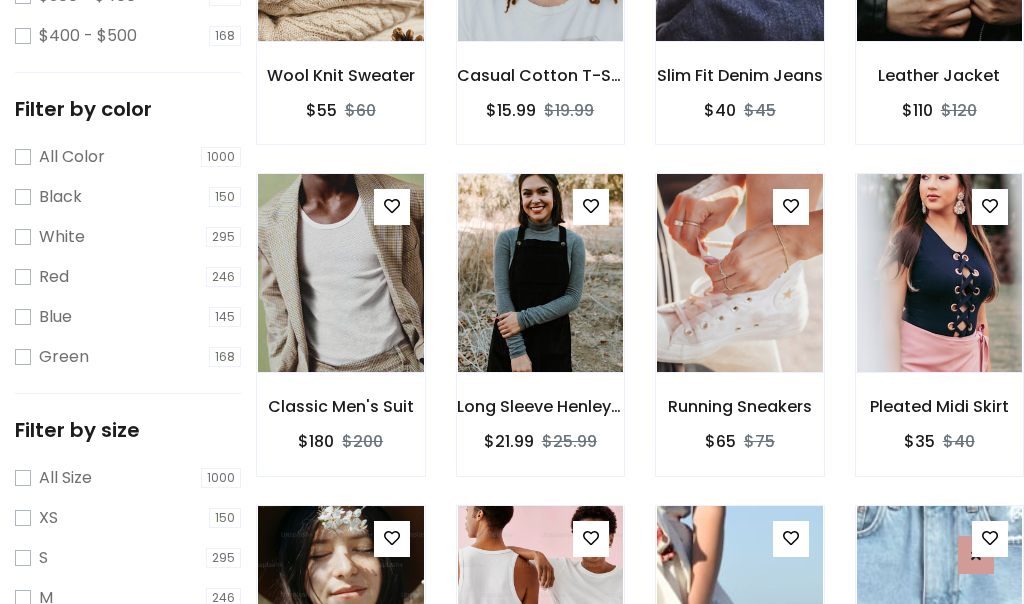 click at bounding box center (739, -58) 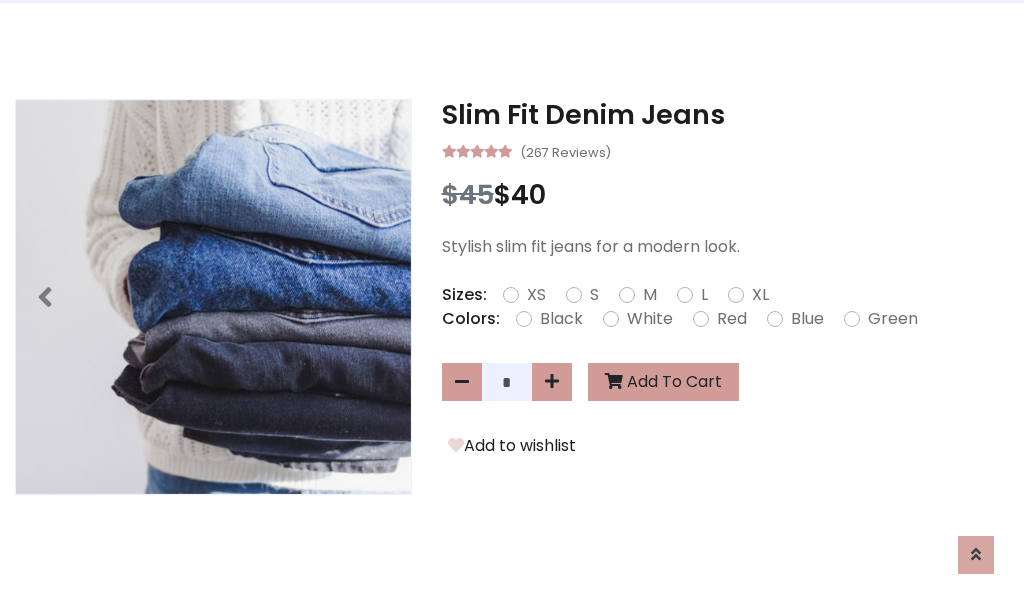 scroll, scrollTop: 0, scrollLeft: 0, axis: both 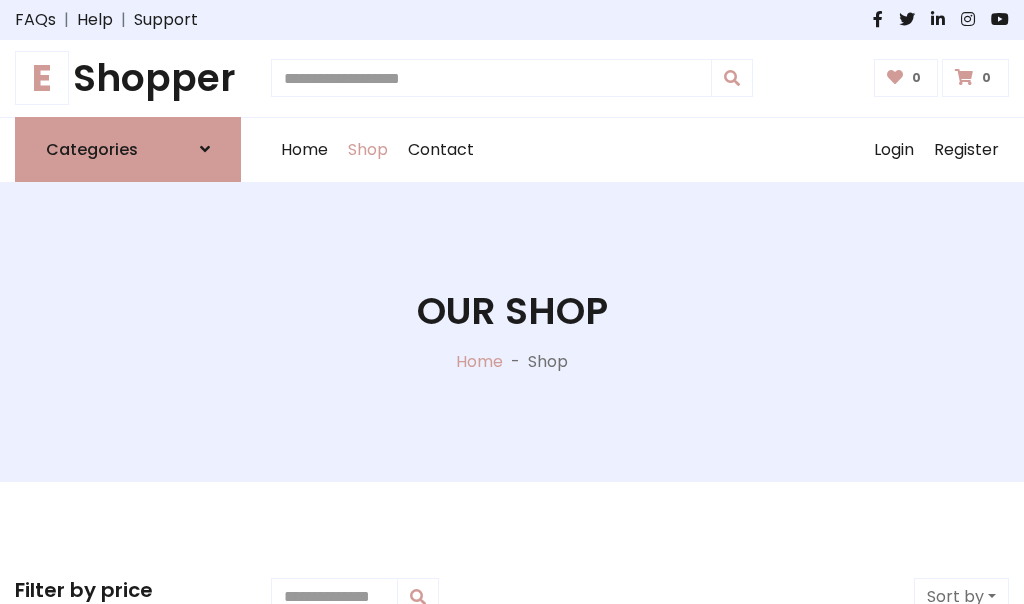 click on "E Shopper" at bounding box center [128, 78] 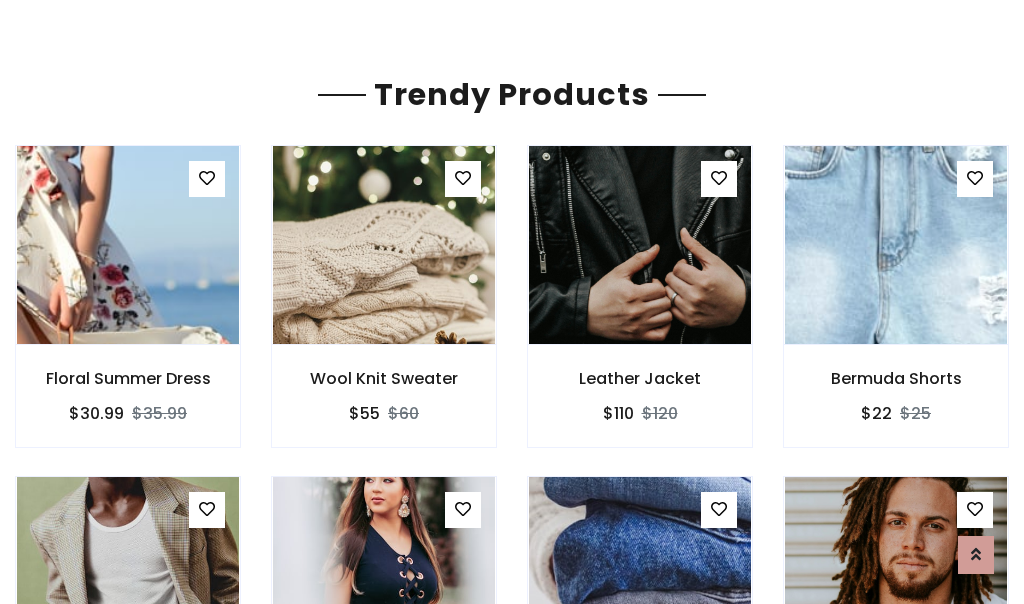 scroll, scrollTop: 118, scrollLeft: 0, axis: vertical 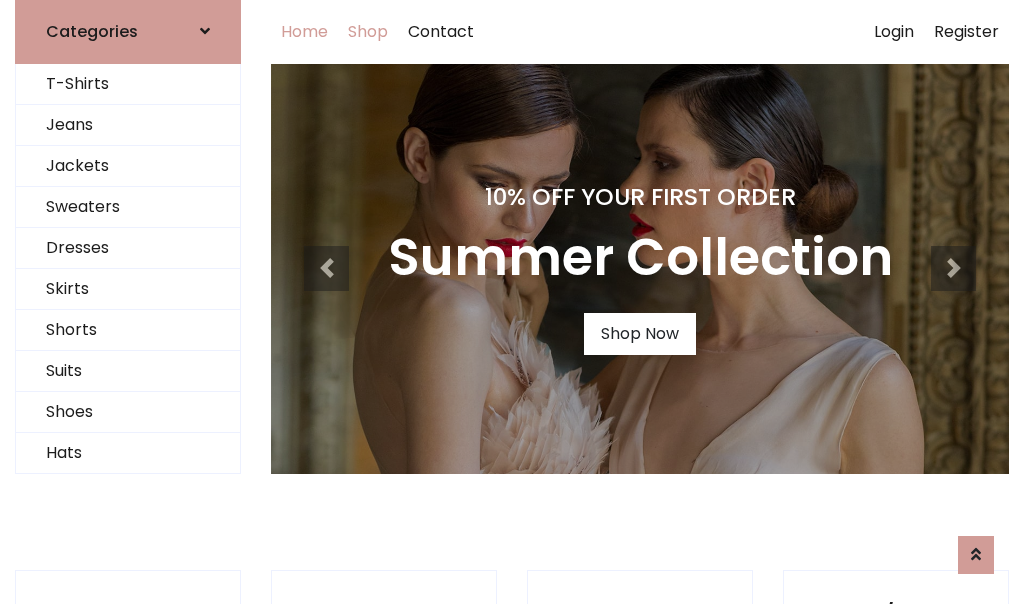click on "Shop" at bounding box center (368, 32) 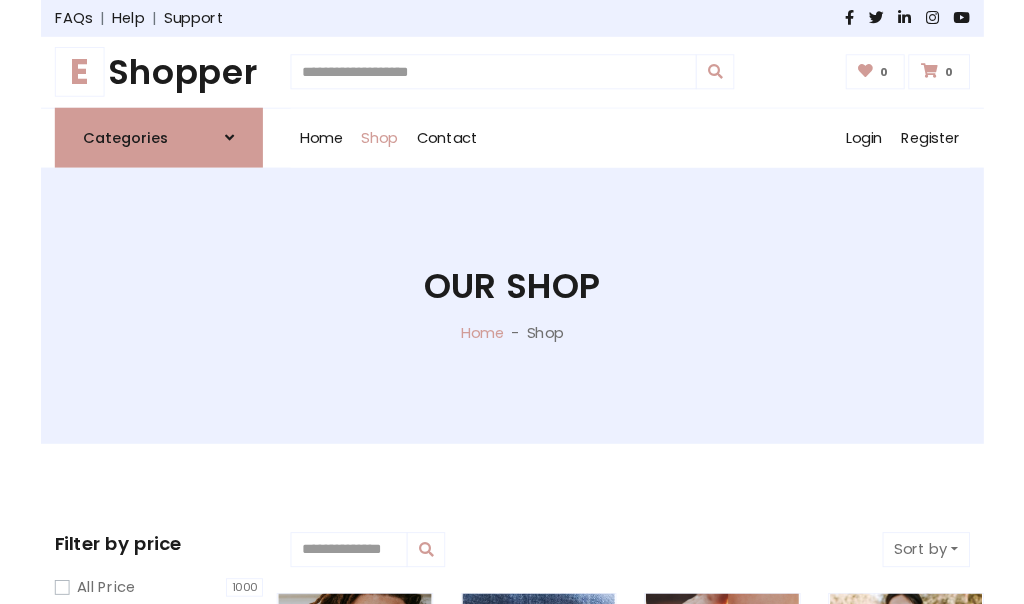 scroll, scrollTop: 0, scrollLeft: 0, axis: both 